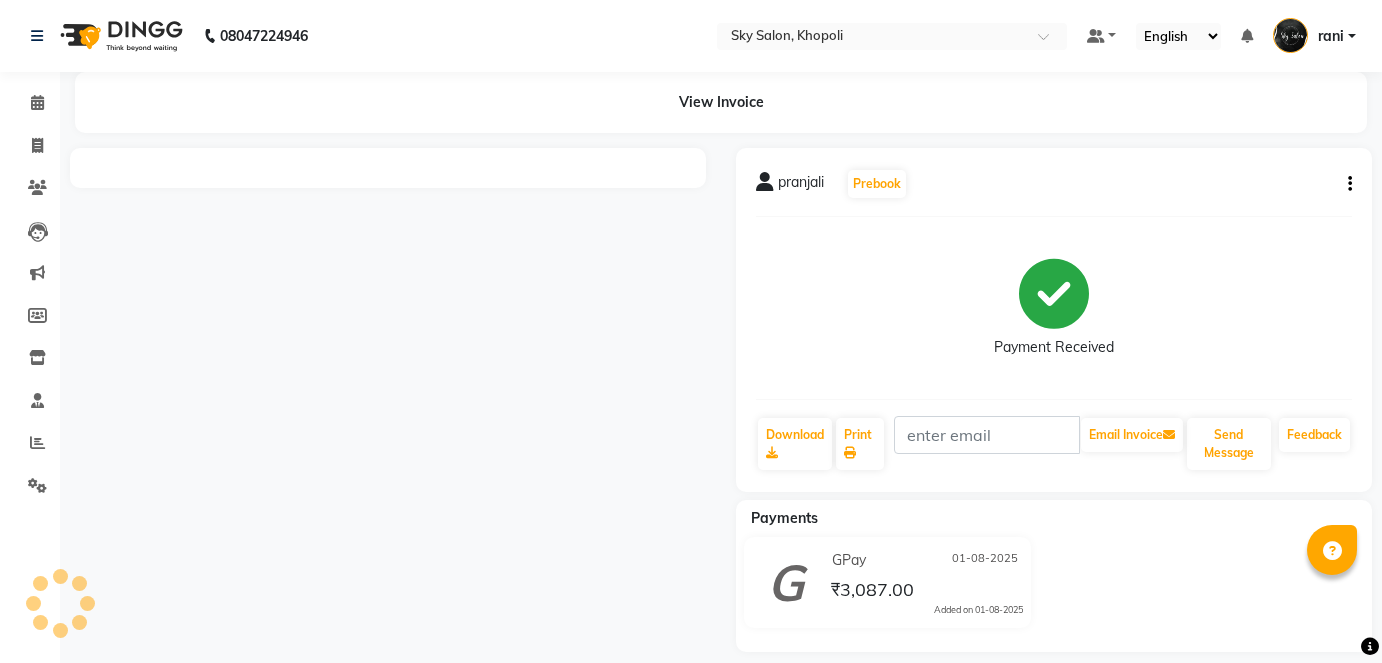 scroll, scrollTop: 0, scrollLeft: 0, axis: both 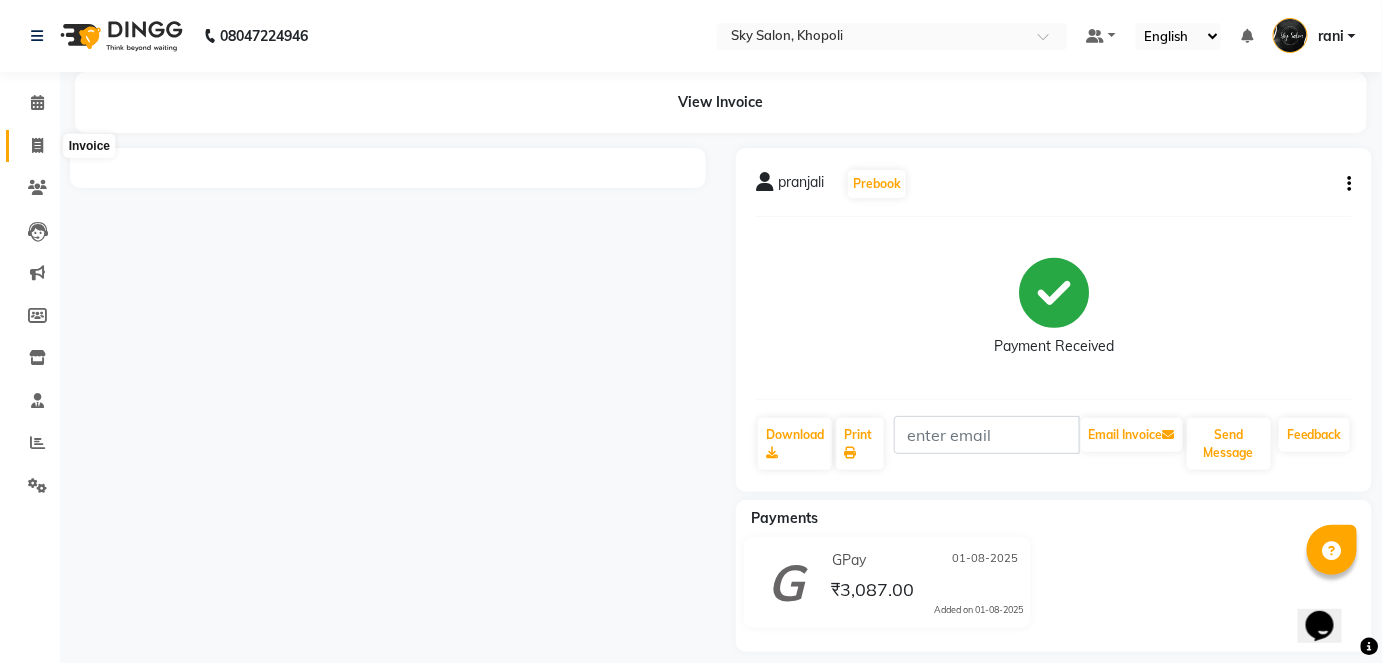 click 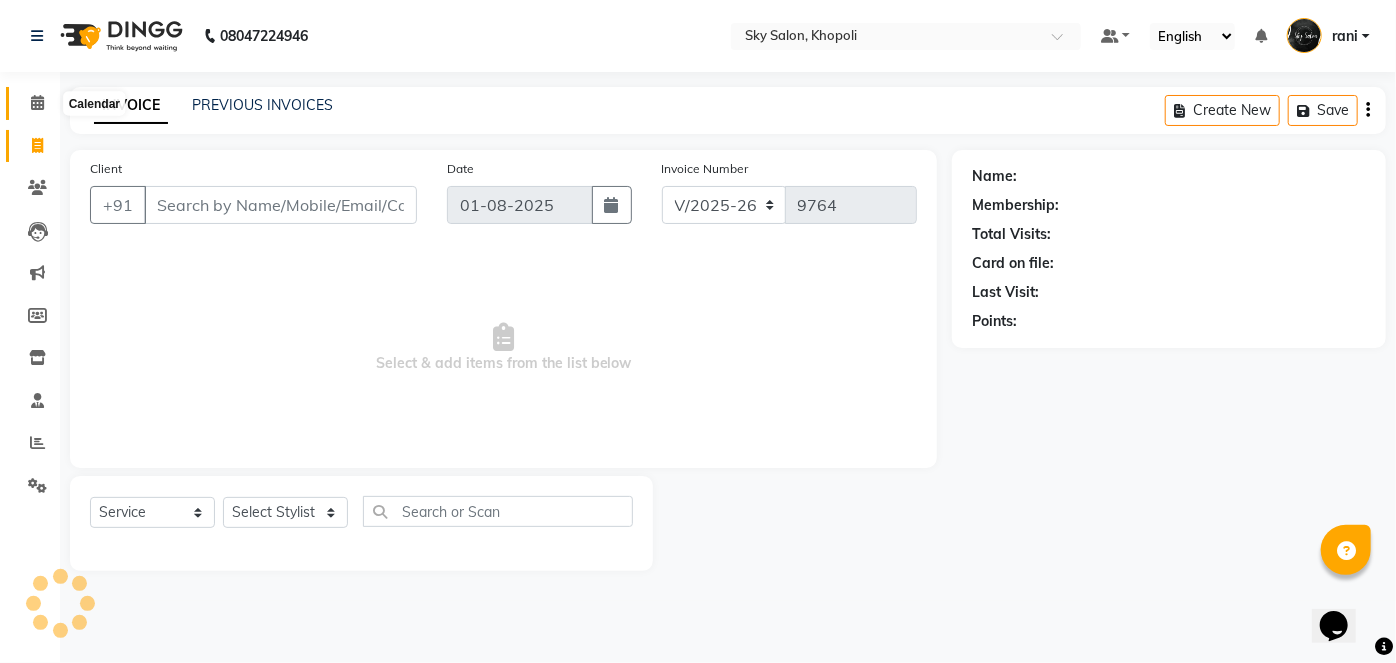 click 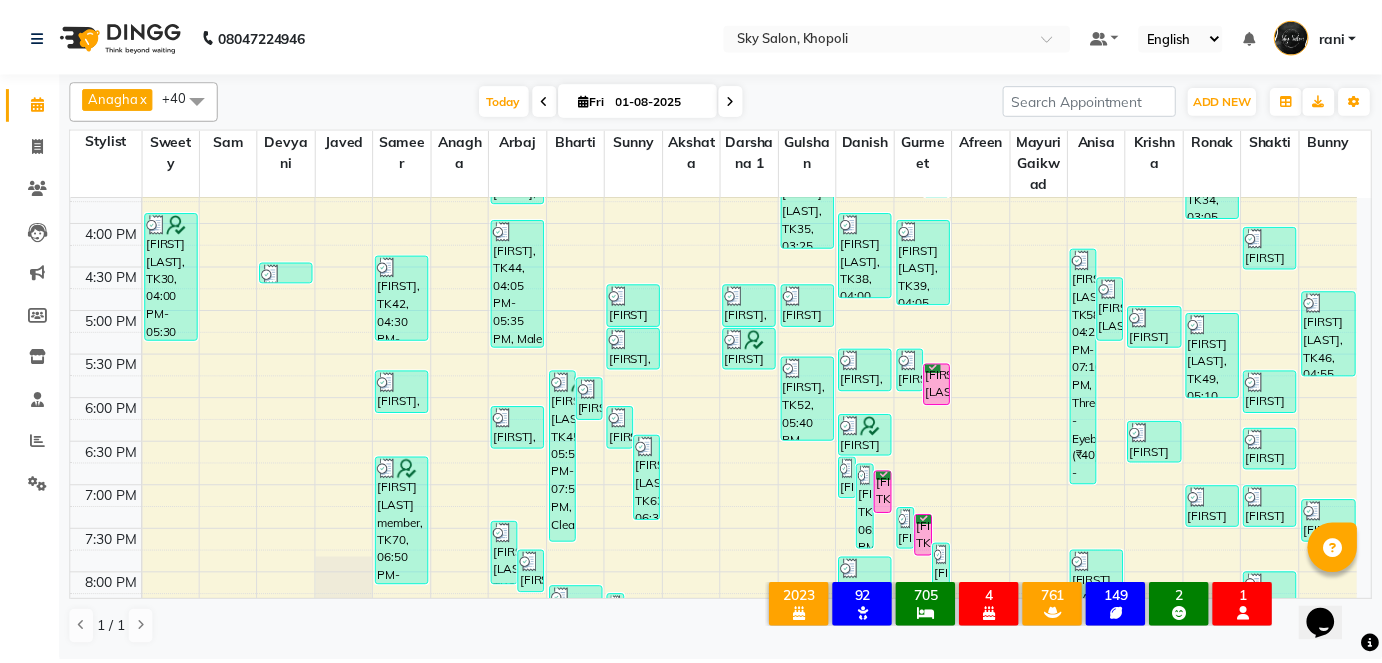 scroll, scrollTop: 1159, scrollLeft: 0, axis: vertical 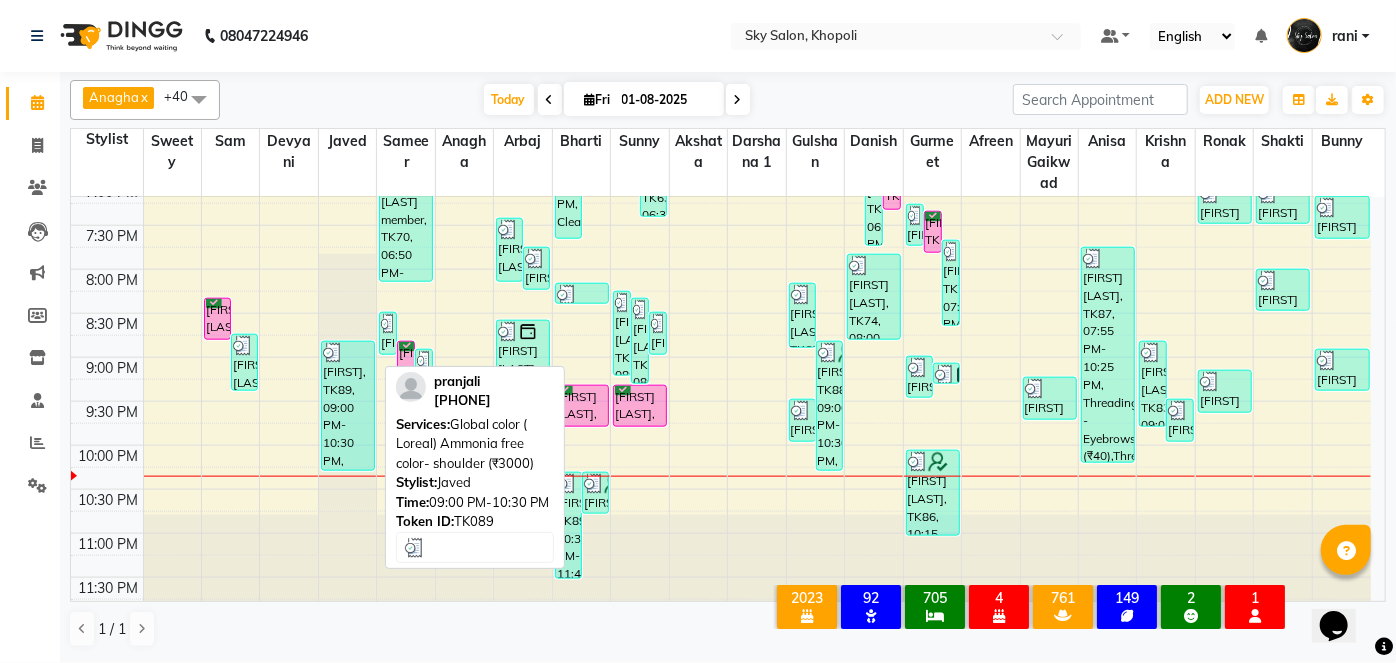 click on "[FIRST], TK89, 09:00 PM-10:30 PM, Global color ( Loreal) Ammonia free color- shoulder  (₹3000)" at bounding box center [348, 406] 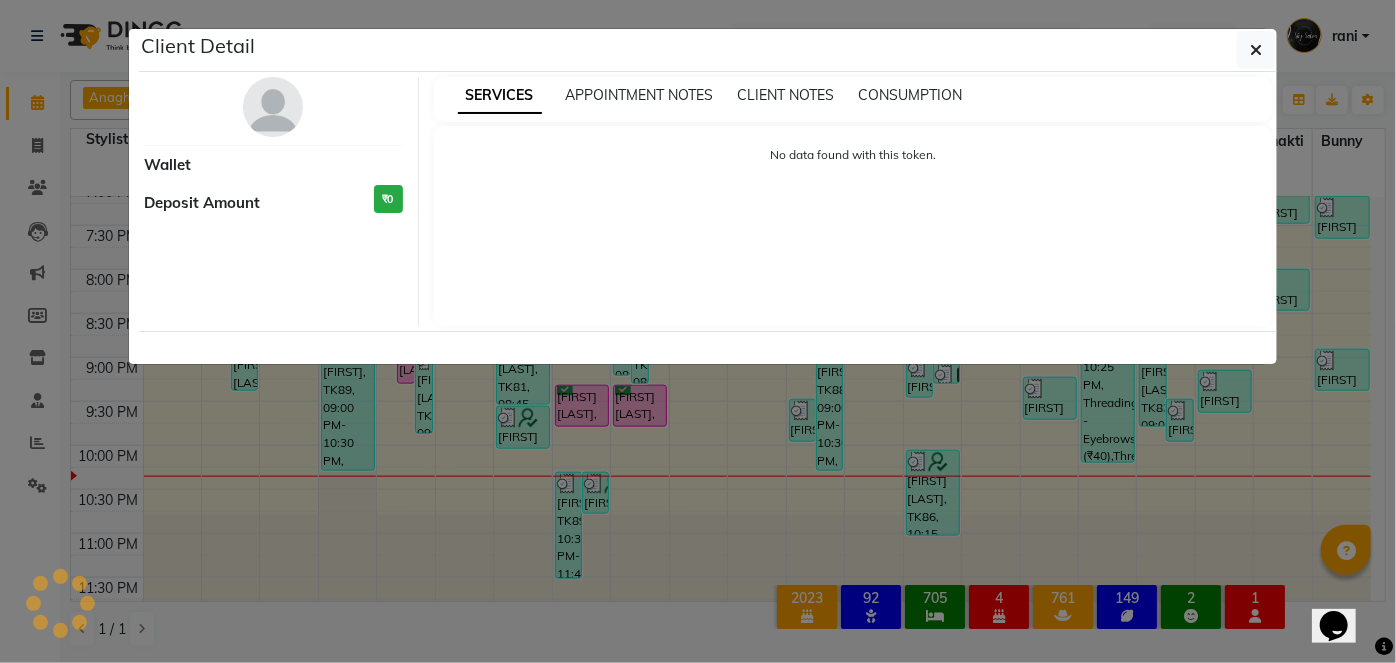 select on "3" 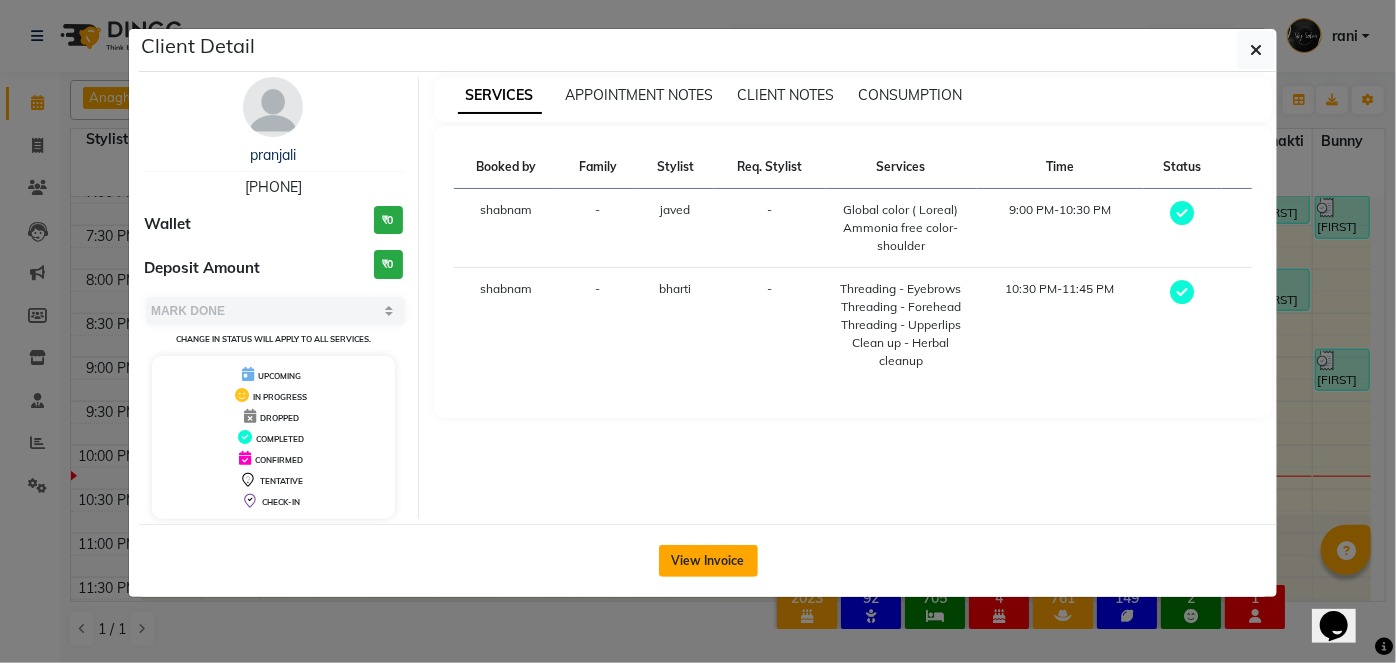 click on "View Invoice" 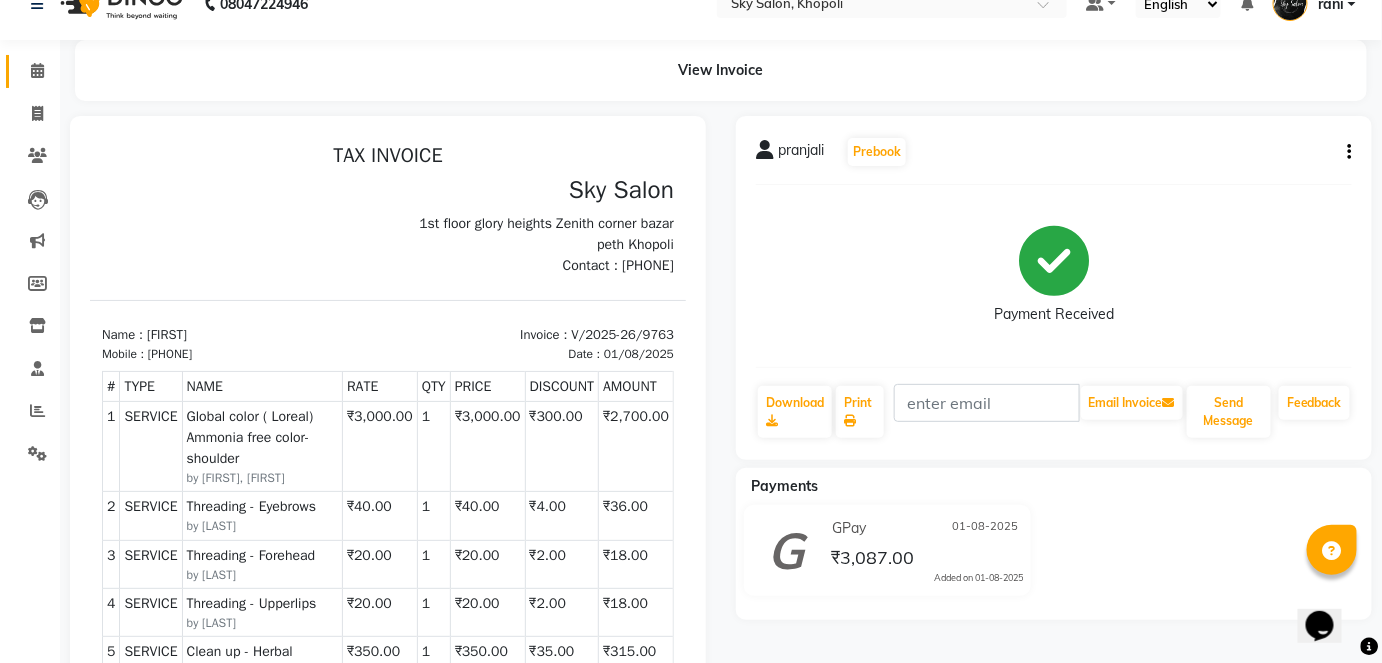 scroll, scrollTop: 32, scrollLeft: 0, axis: vertical 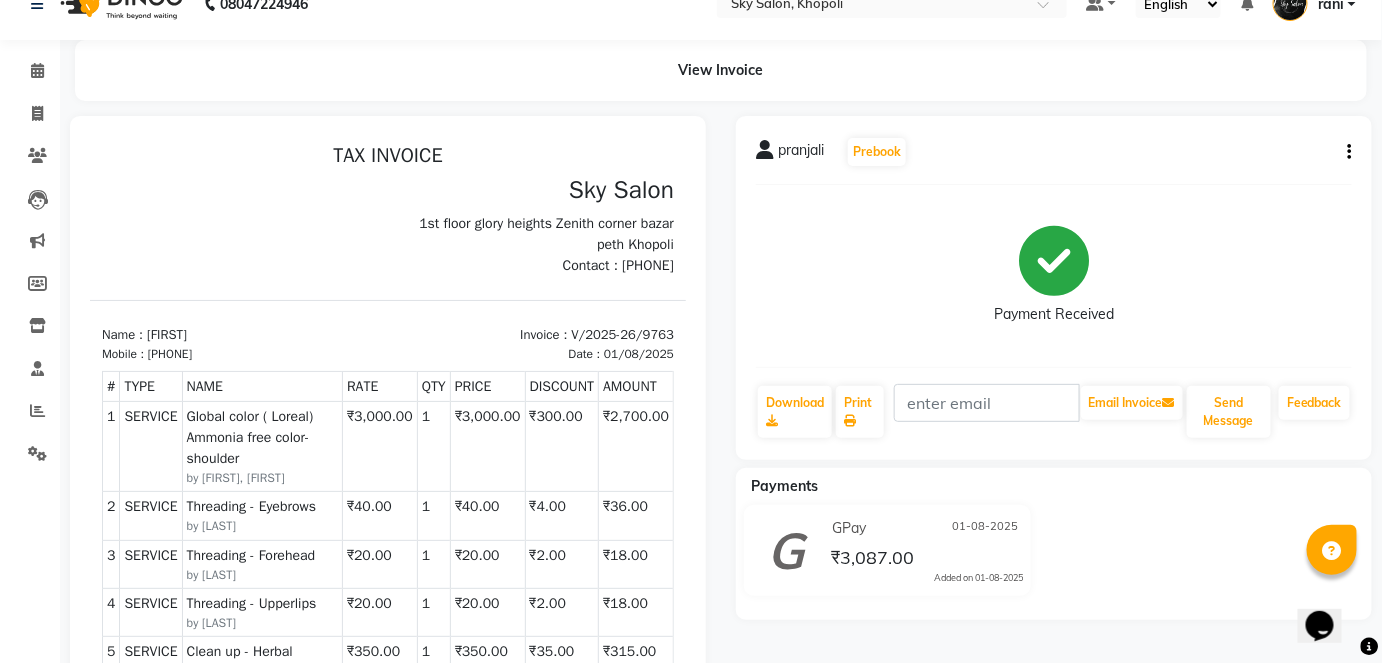 click 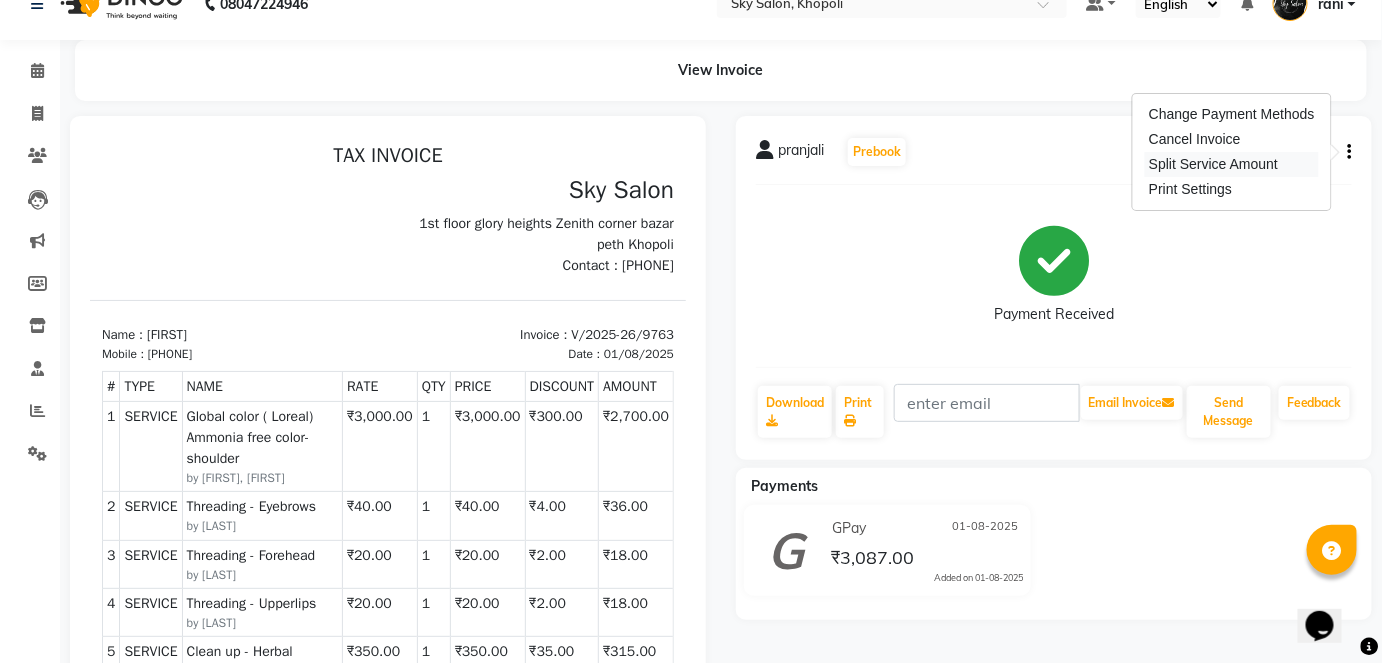 click on "Split Service Amount" at bounding box center (1232, 164) 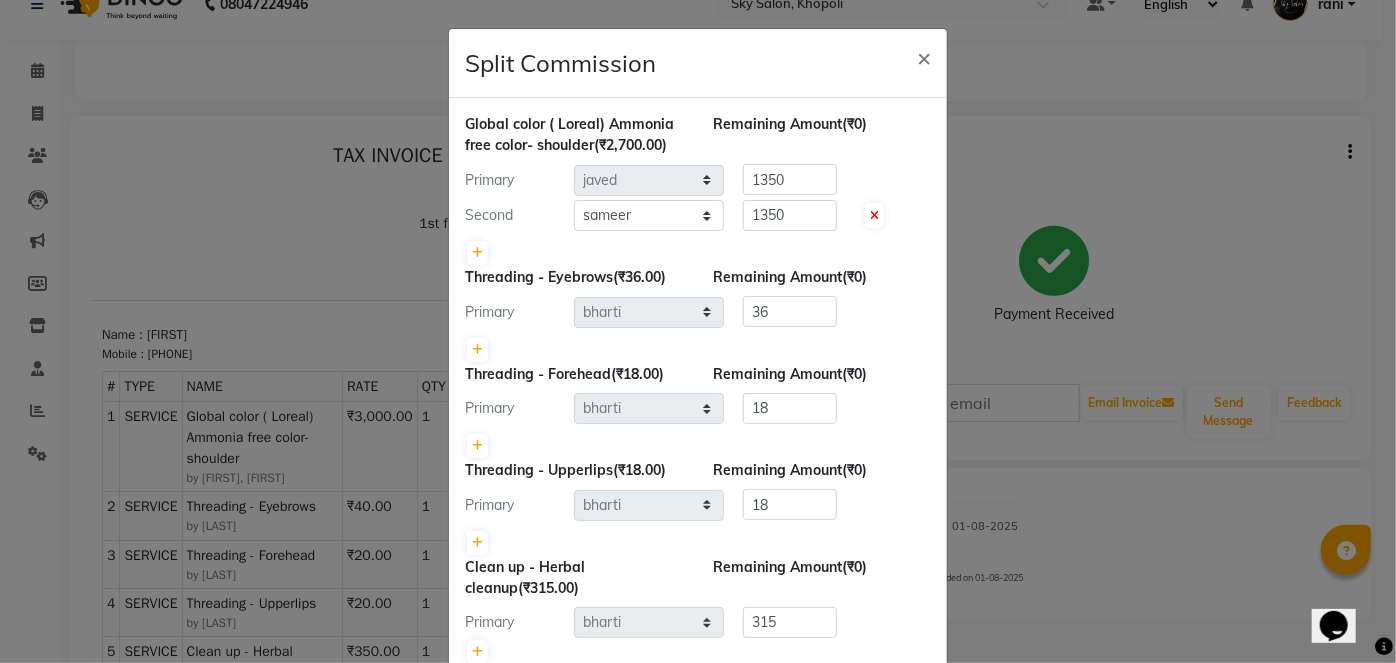 click on "Split Commission × Global color ( Loreal) Ammonia free color- shoulder   (₹2,700.00) Remaining Amount  (₹0) Primary Select  [FIRST]   [FIRST]   [FIRST] [LAST]   [FIRST]   [FIRST]   [FIRST]   [FIRST]   [FIRST]   [FIRST]   [FIRST]   [FIRST]   [FIRST]   [FIRST]   [FIRST]   [FIRST]   [FIRST]   [FIRST]   [FIRST]   [FIRST]   [FIRST]   [FIRST] [LAST]   [FIRST]   [FIRST]   [FIRST]   [FIRST]   [FIRST]   [FIRST]   [FIRST]   [FIRST]   [FIRST]   [FIRST]   [FIRST]   [FIRST]   [FIRST]   [FIRST]   [FIRST]   [FIRST]  1350 Second Select  [FIRST]   [FIRST]   [FIRST] [LAST]   [FIRST]   [FIRST]   [FIRST]   [FIRST]   [FIRST]   [FIRST]   [FIRST]   [FIRST]   [FIRST]   [FIRST]   [FIRST]   [FIRST]   [FIRST]   [FIRST]   [FIRST]   [FIRST]   [FIRST]   [FIRST] [LAST]   [FIRST]   [FIRST]   [FIRST]   [FIRST]   [FIRST]   [FIRST]   [FIRST]   [FIRST]   [FIRST]   [FIRST]   [FIRST]   [FIRST]   [FIRST]   [FIRST]   [FIRST]   [FIRST]  1350 Threading  - Eyebrows  (₹36.00) Remaining Amount  (₹0) Primary Select  [FIRST]   [FIRST]   [FIRST] [LAST]   [FIRST]   [FIRST]   [FIRST]   [FIRST]   [FIRST]   [FIRST]   [FIRST]   [FIRST]   [FIRST]   [FIRST]   [FIRST]   [FIRST]   [FIRST]   [FIRST]   [FIRST]   [FIRST]   [FIRST]   [FIRST] [LAST]   [FIRST]   [FIRST]   [FIRST]   [FIRST]   [FIRST]   [FIRST]   [FIRST]   [FIRST]   [FIRST]   [FIRST]   [FIRST]   [FIRST]   [FIRST]   [FIRST]   [FIRST]   [FIRST]" 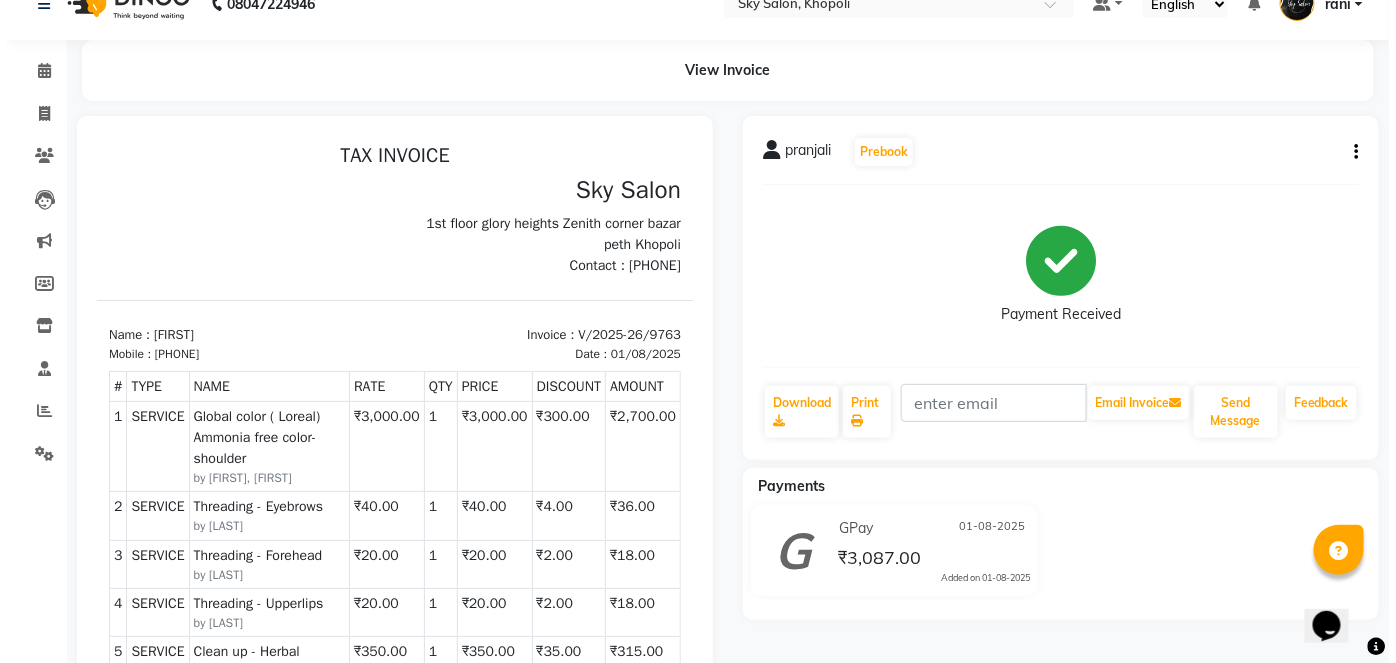 scroll, scrollTop: 0, scrollLeft: 0, axis: both 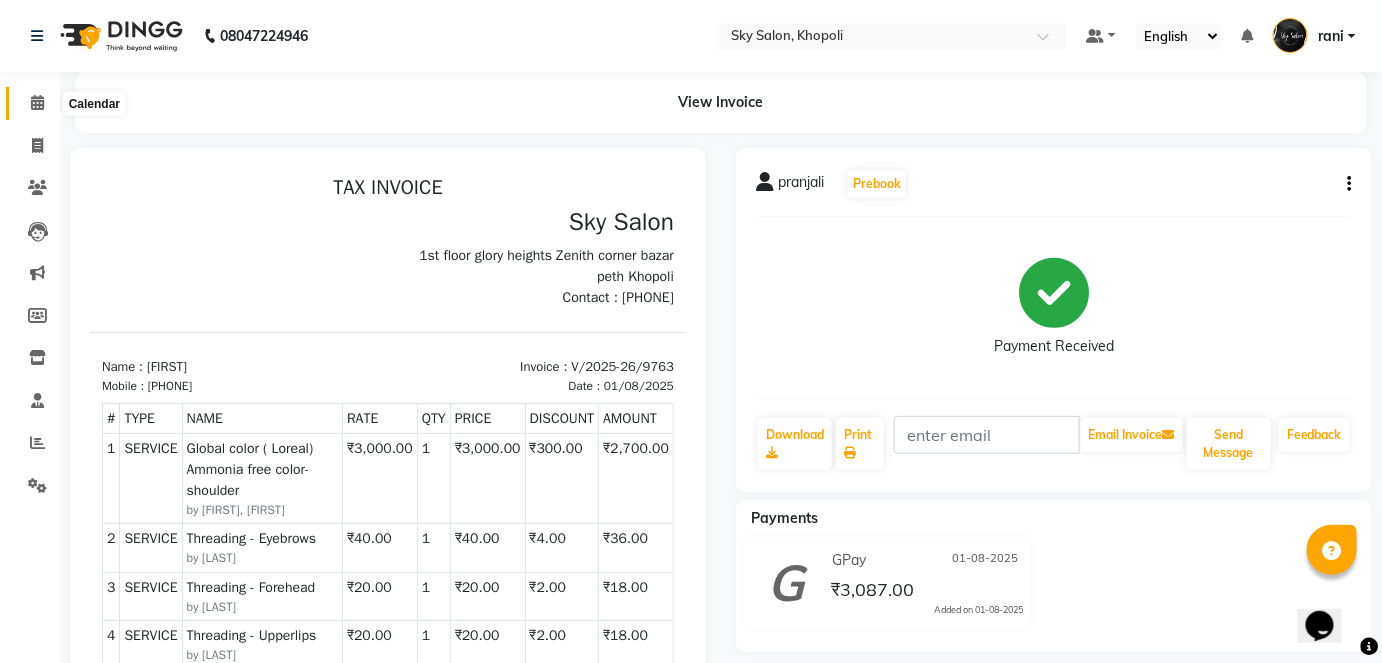 click 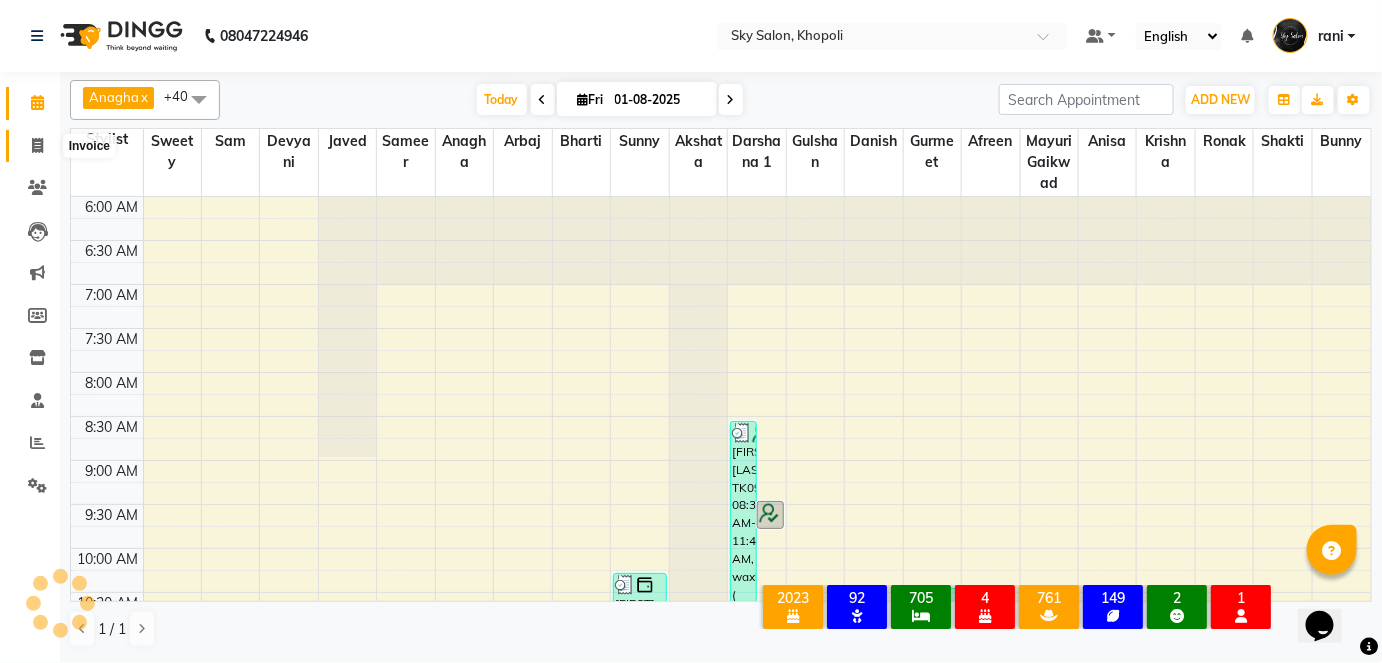 click 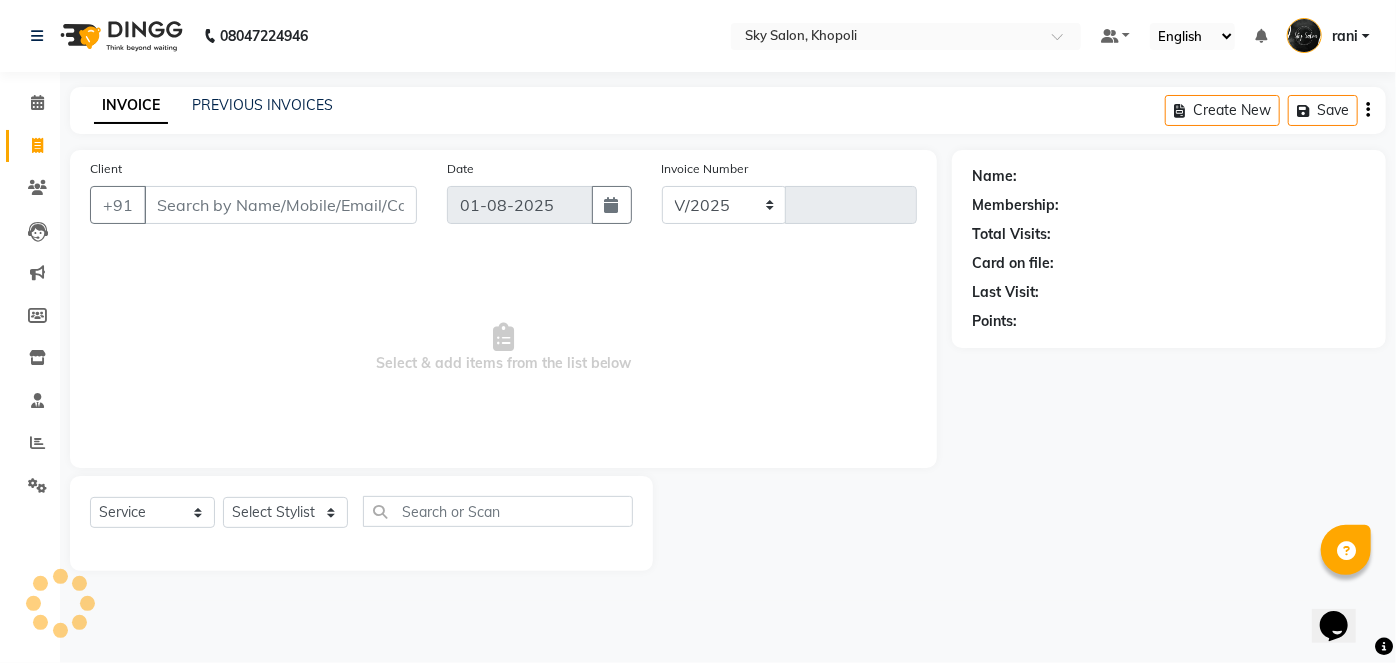 select on "3537" 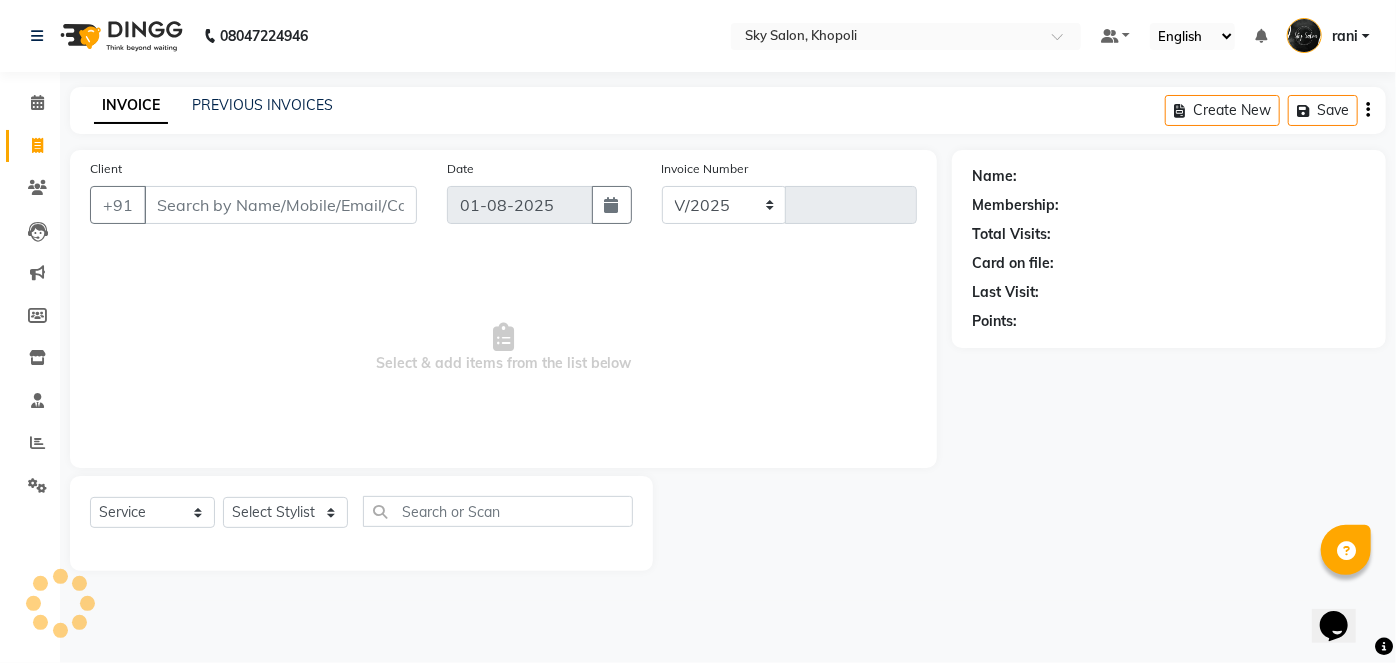 type on "9764" 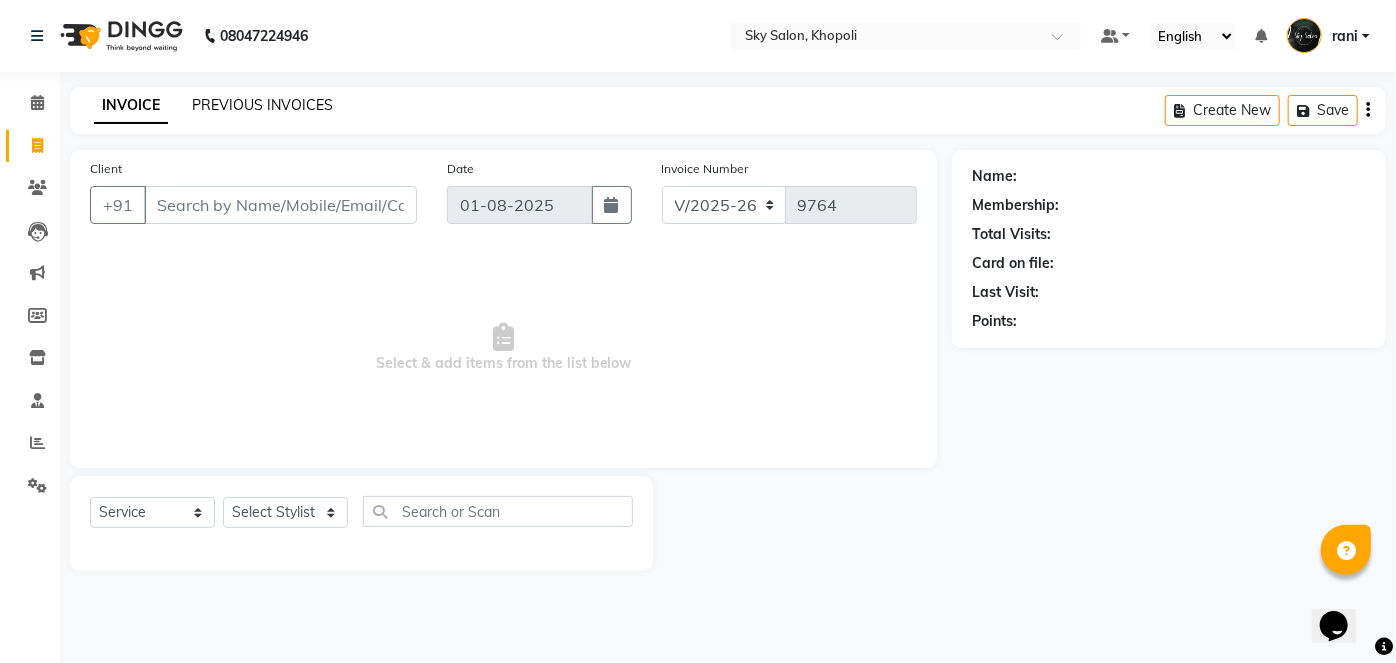 click on "PREVIOUS INVOICES" 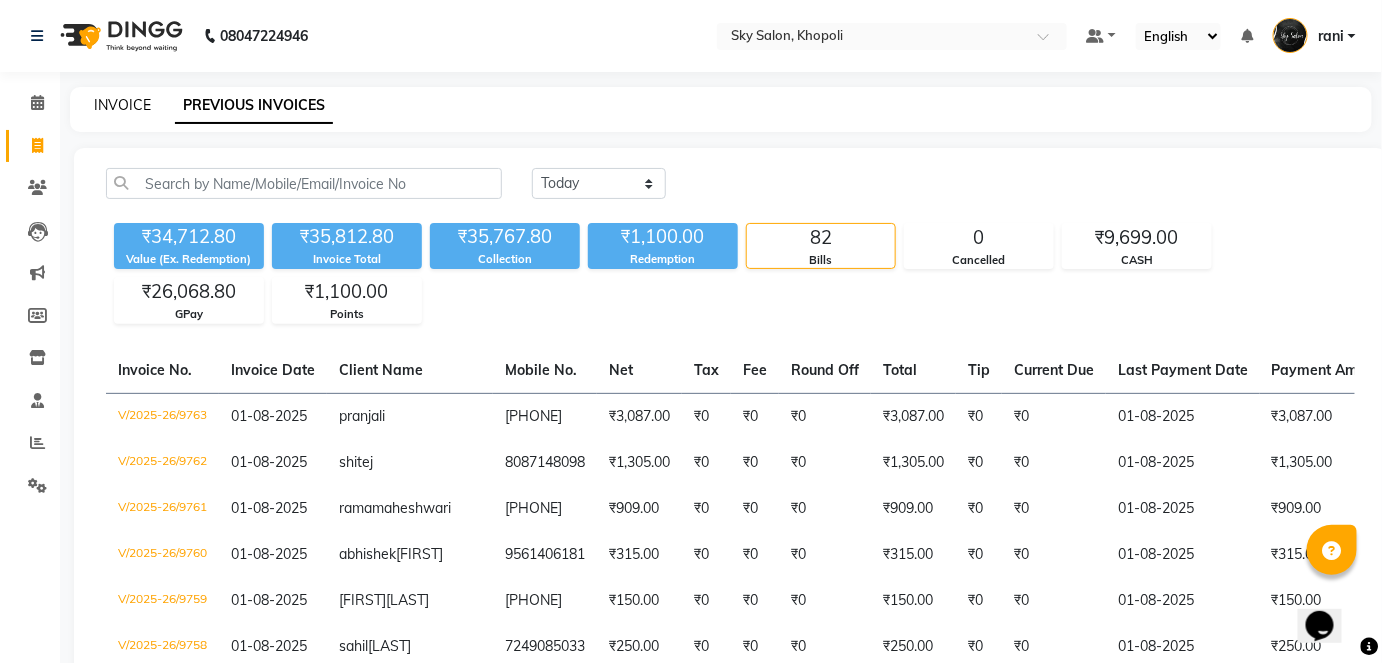 click on "INVOICE" 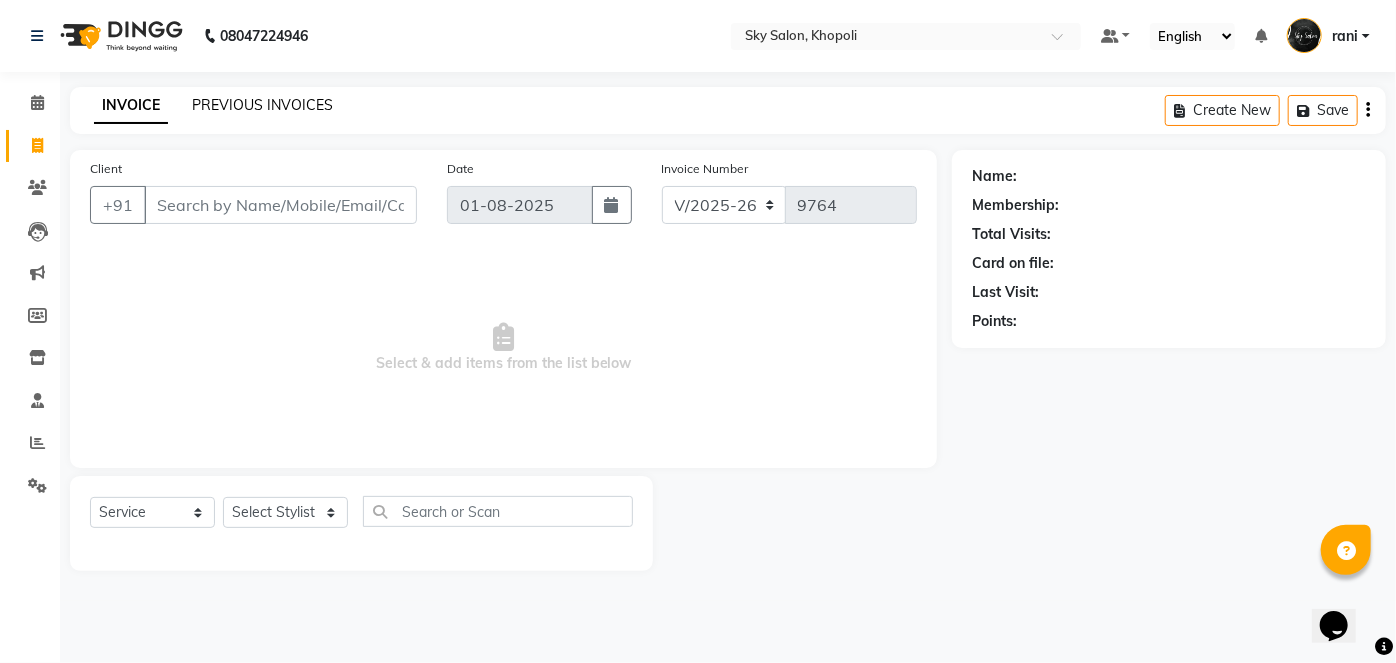 click on "PREVIOUS INVOICES" 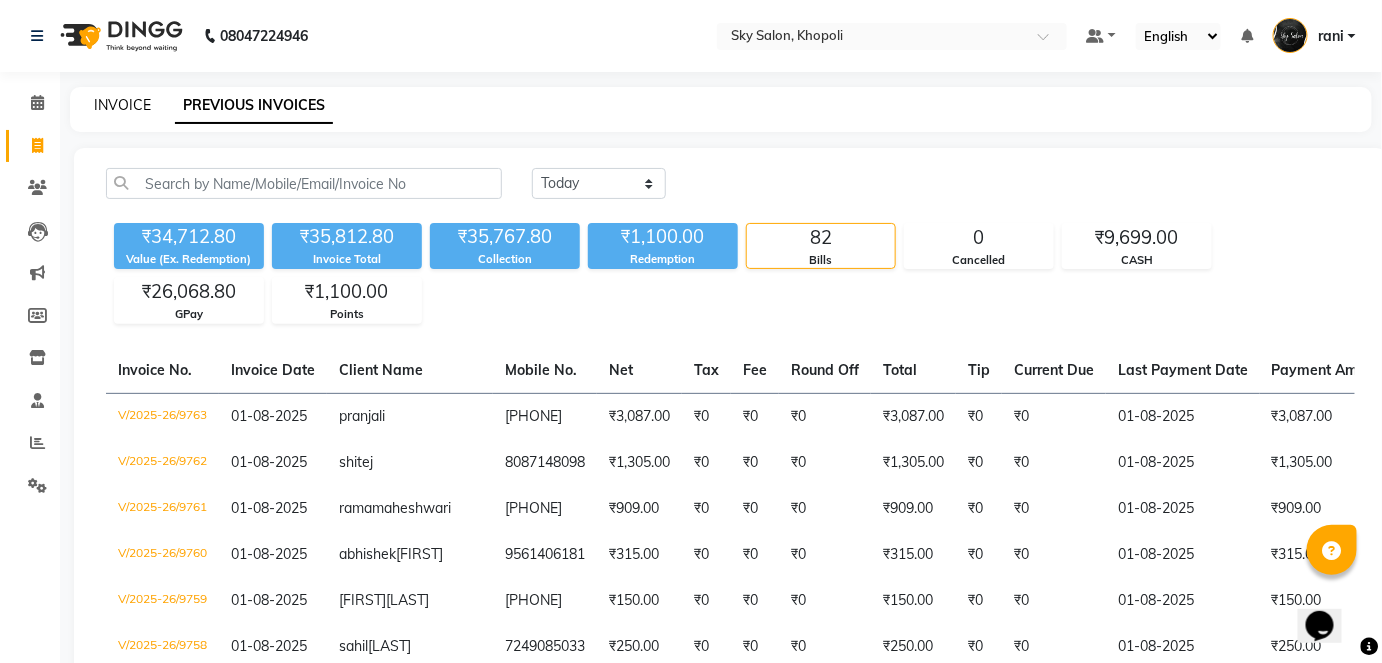click on "INVOICE" 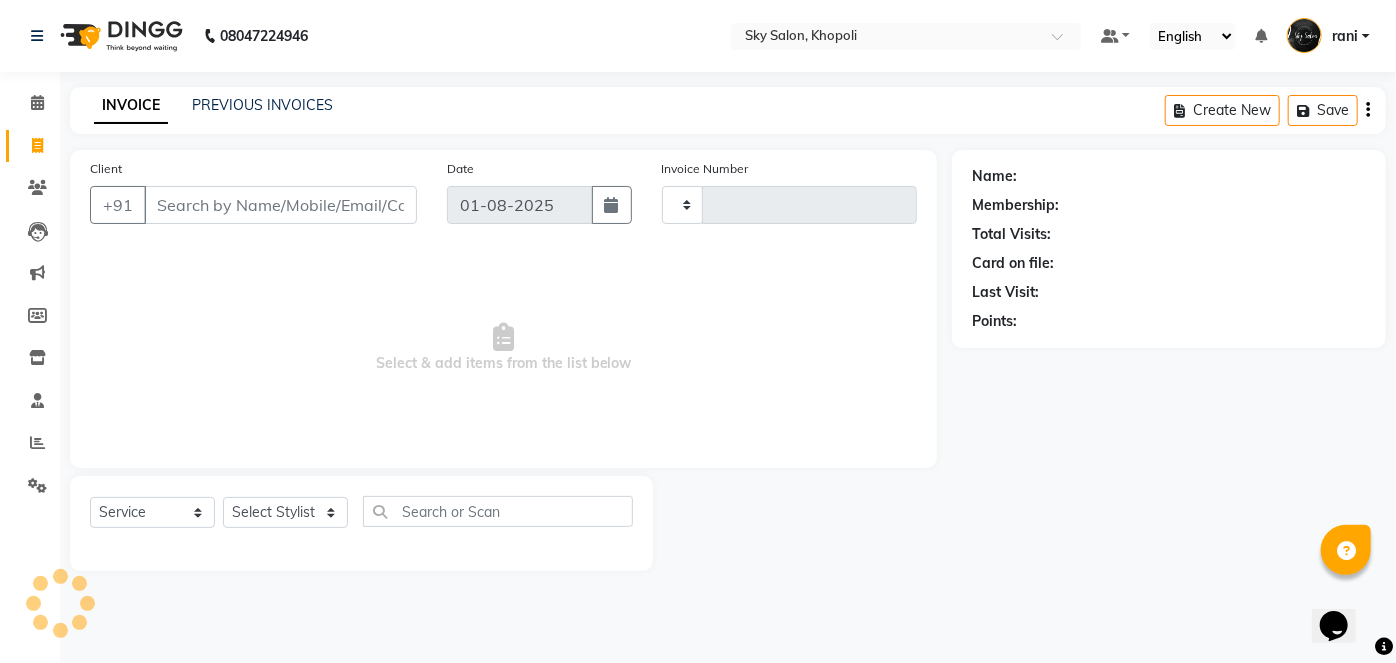 type on "9764" 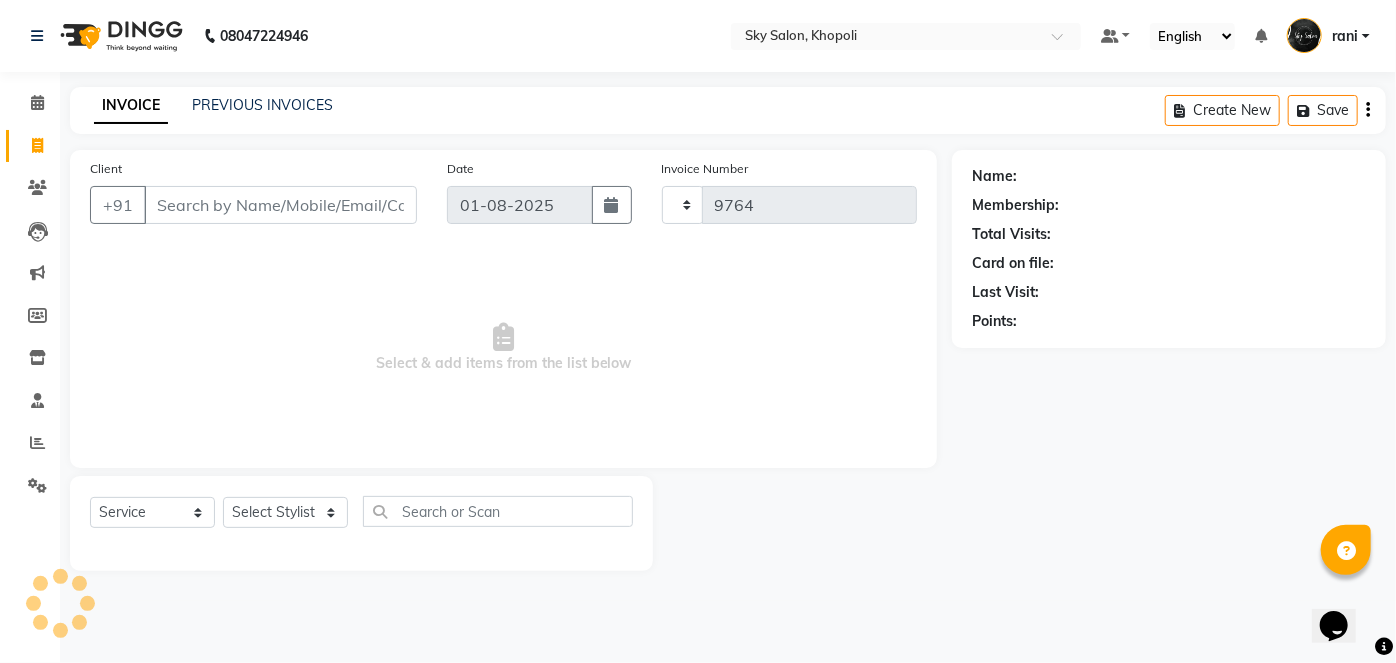 select on "3537" 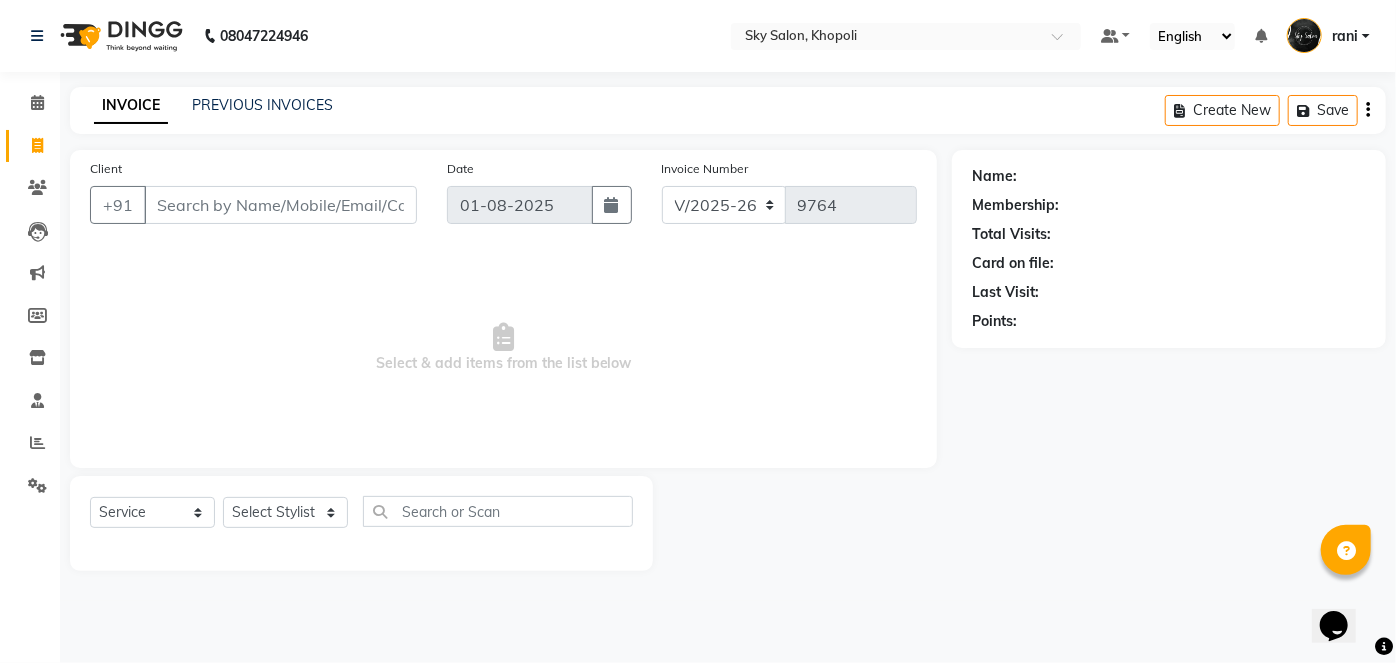 click on "Client" at bounding box center [280, 205] 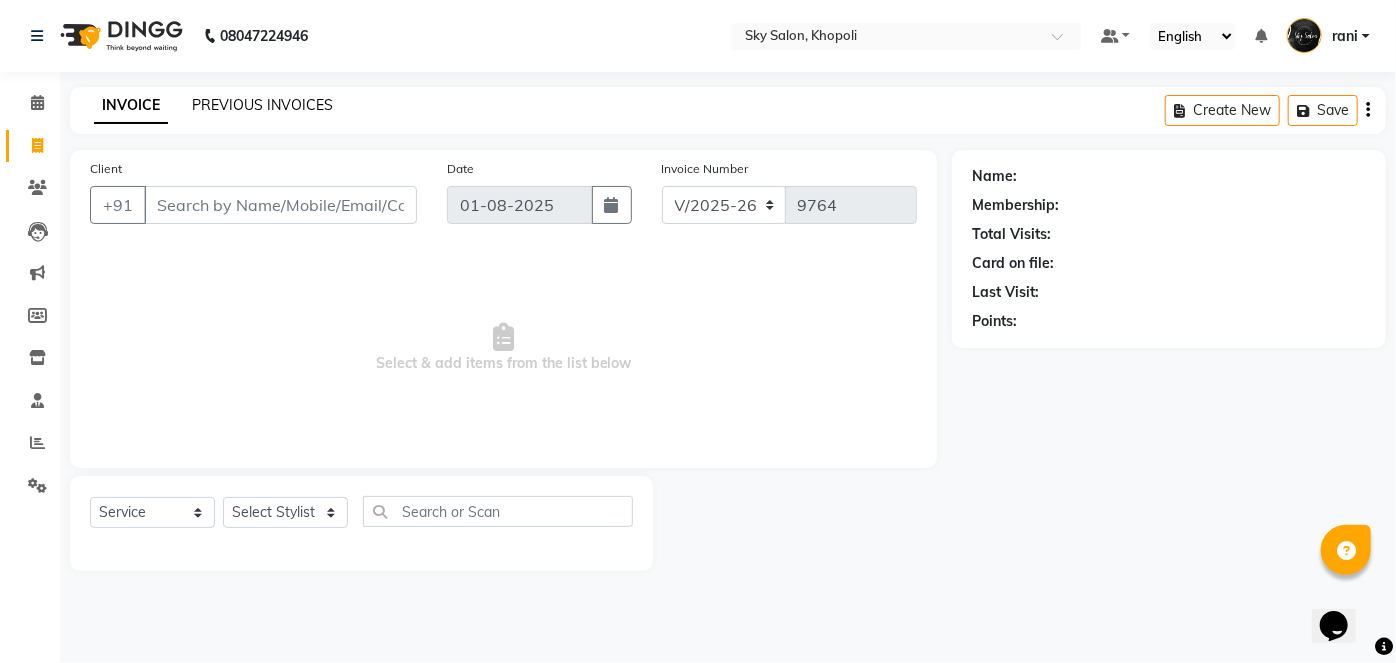 click on "PREVIOUS INVOICES" 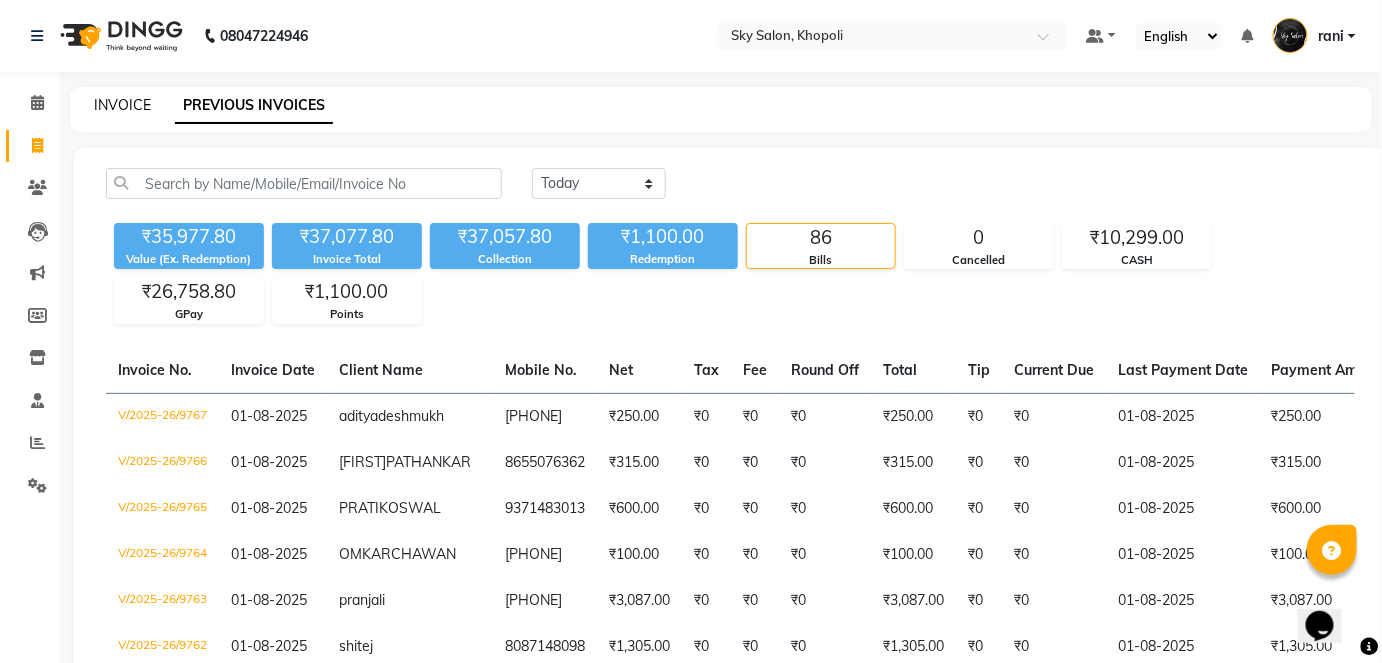 click on "INVOICE" 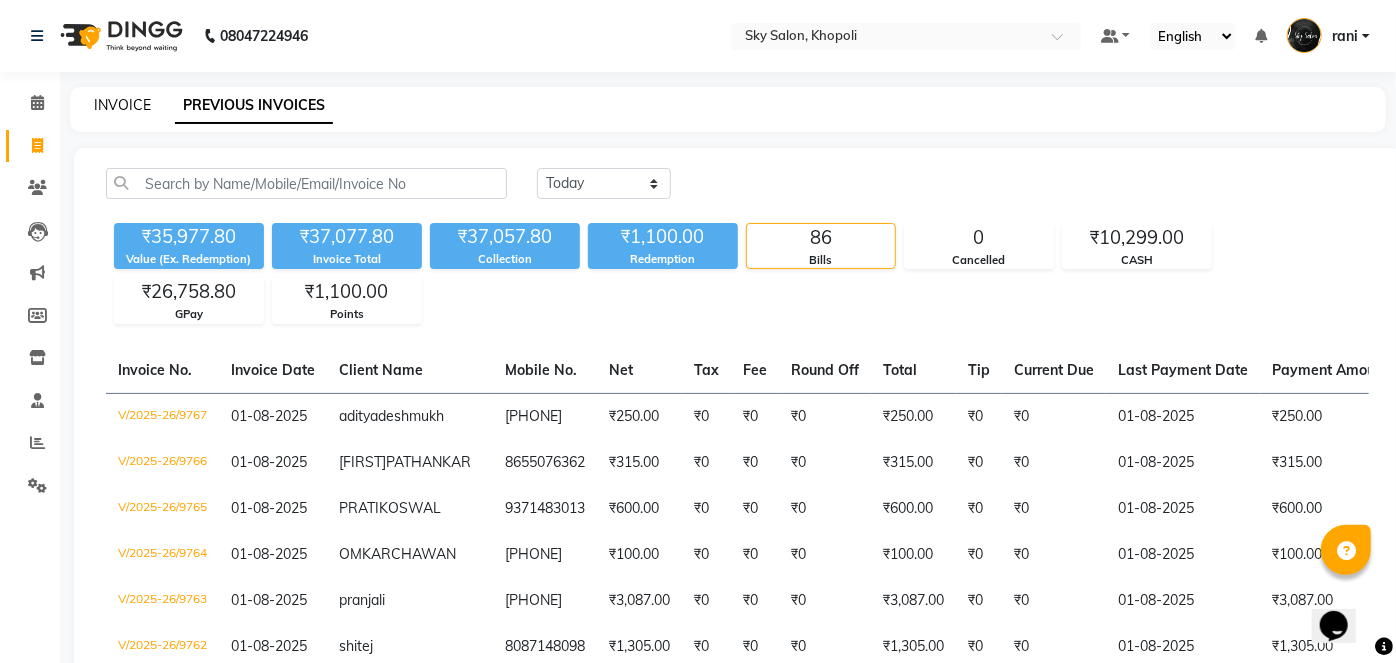 select on "service" 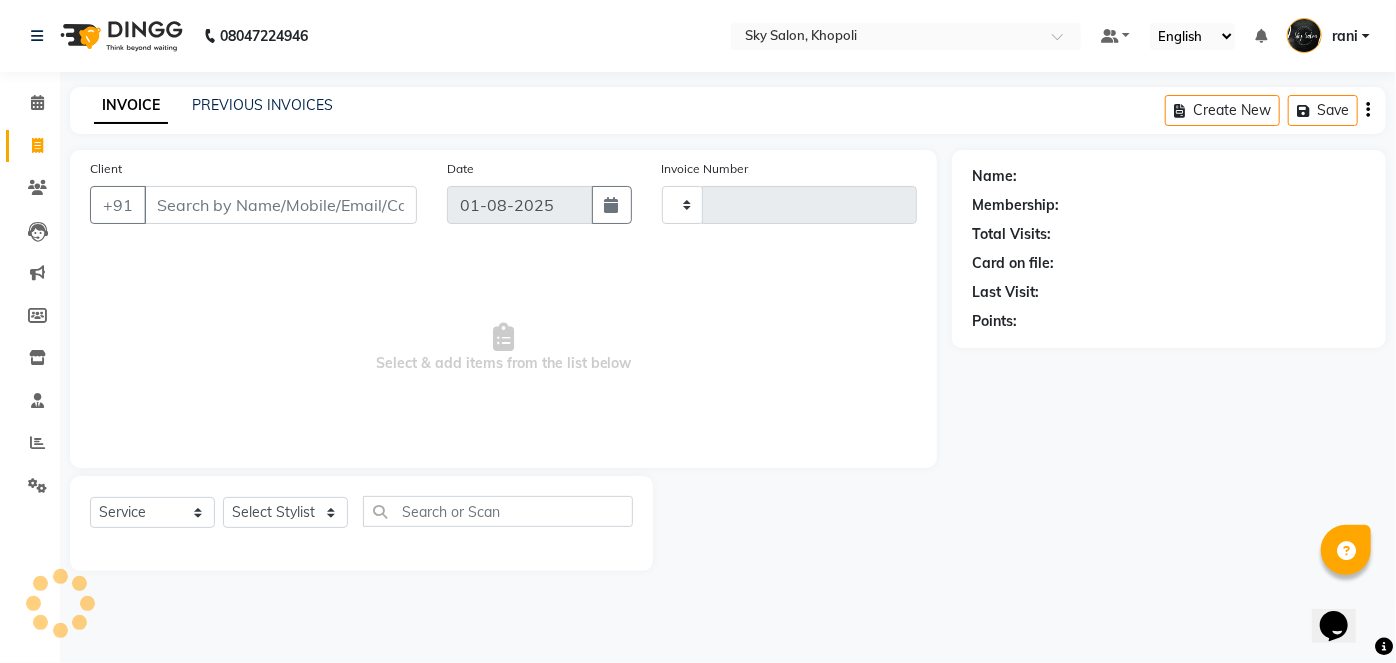 type on "9770" 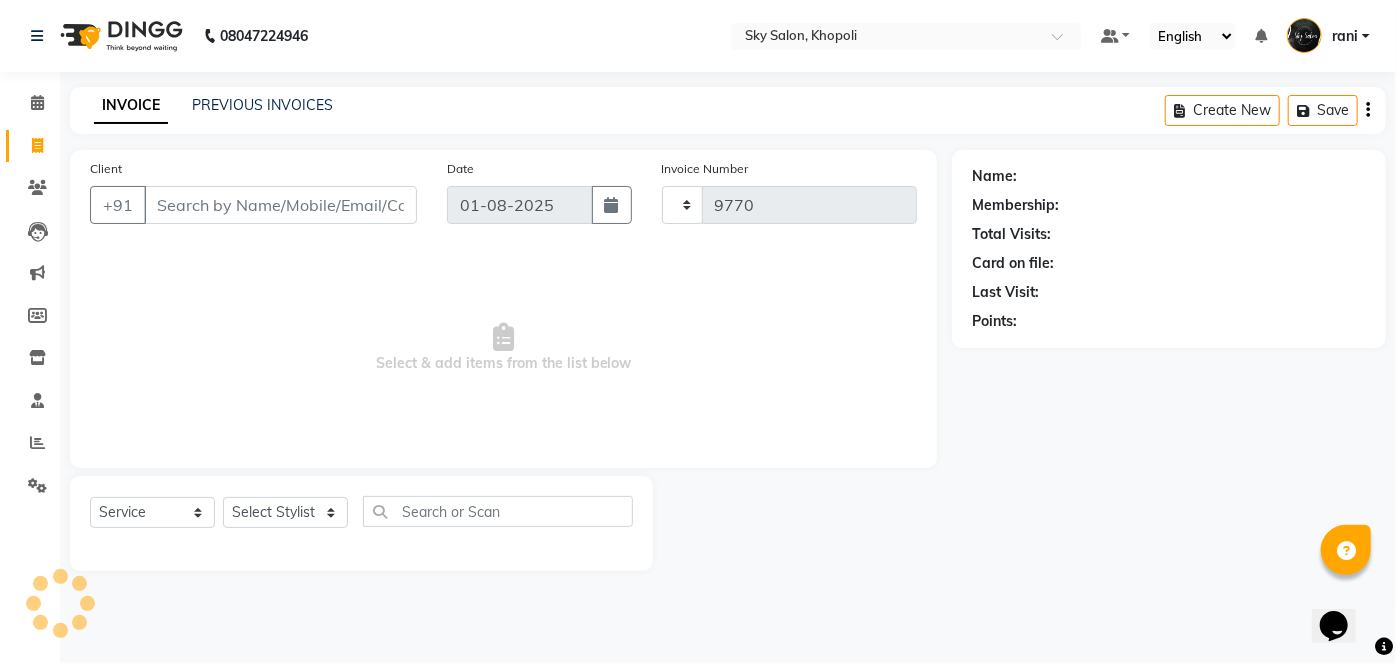 select on "3537" 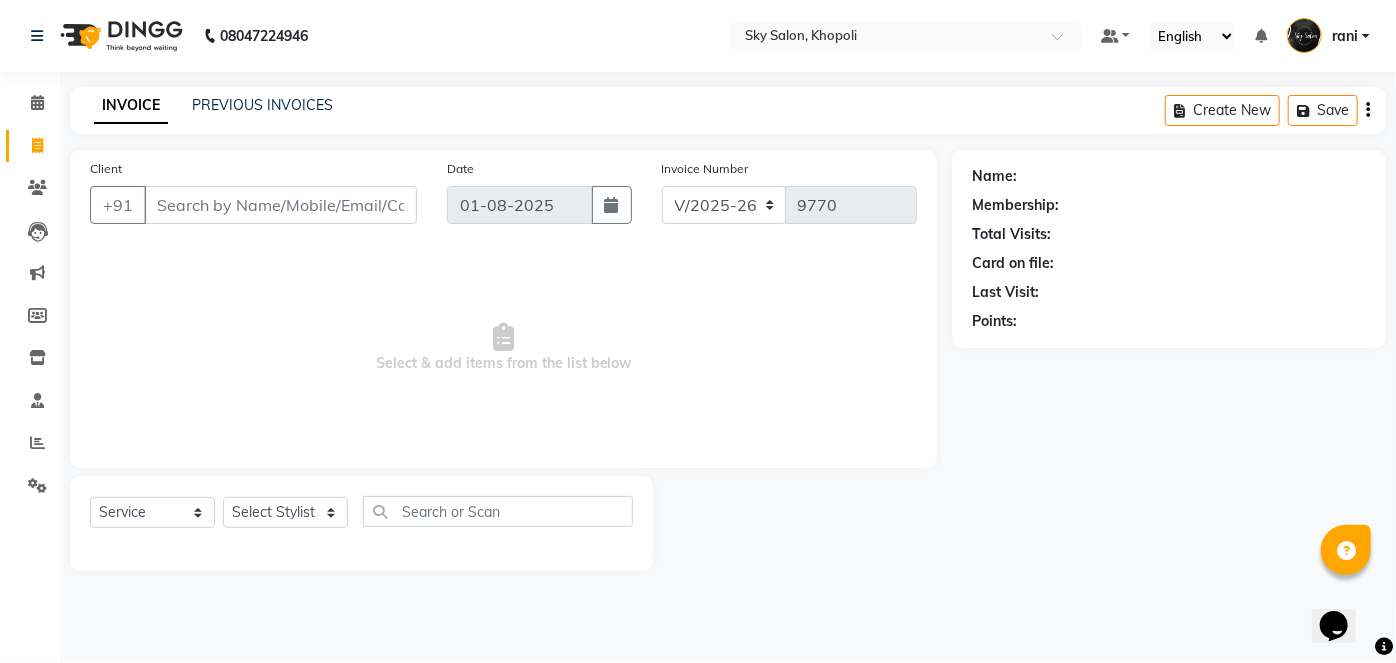 click on "PREVIOUS INVOICES" 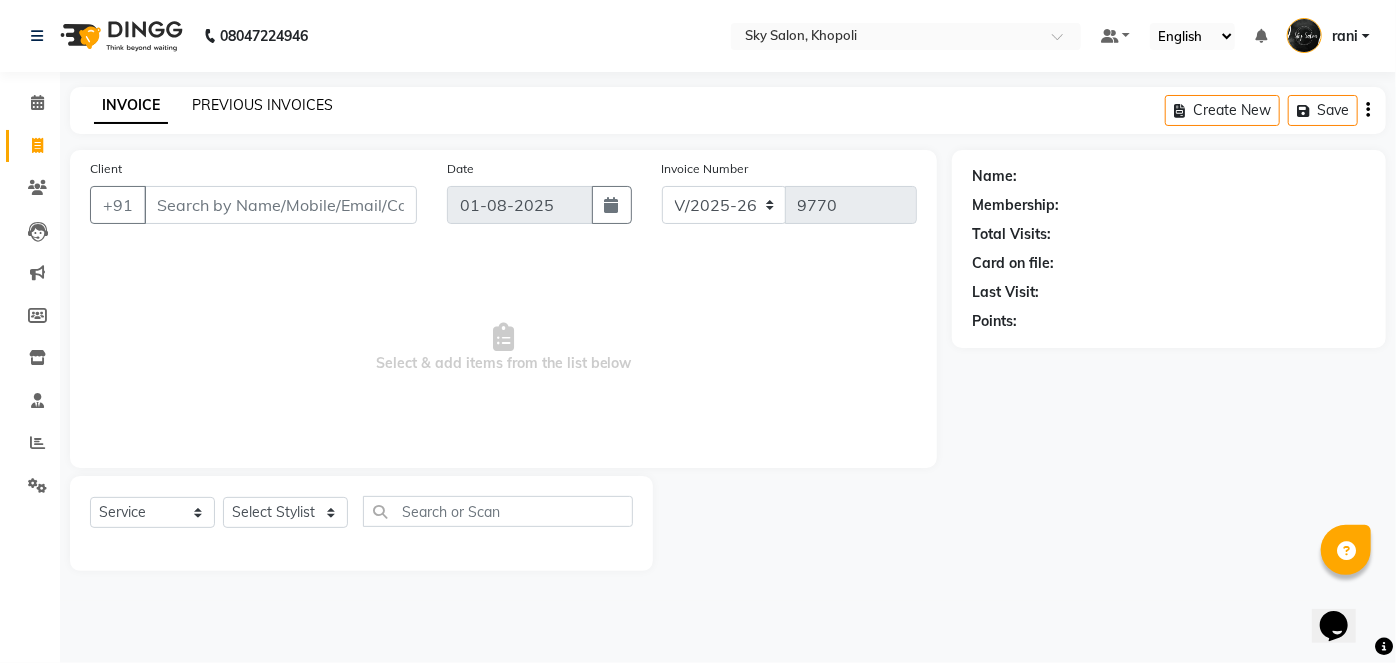 click on "PREVIOUS INVOICES" 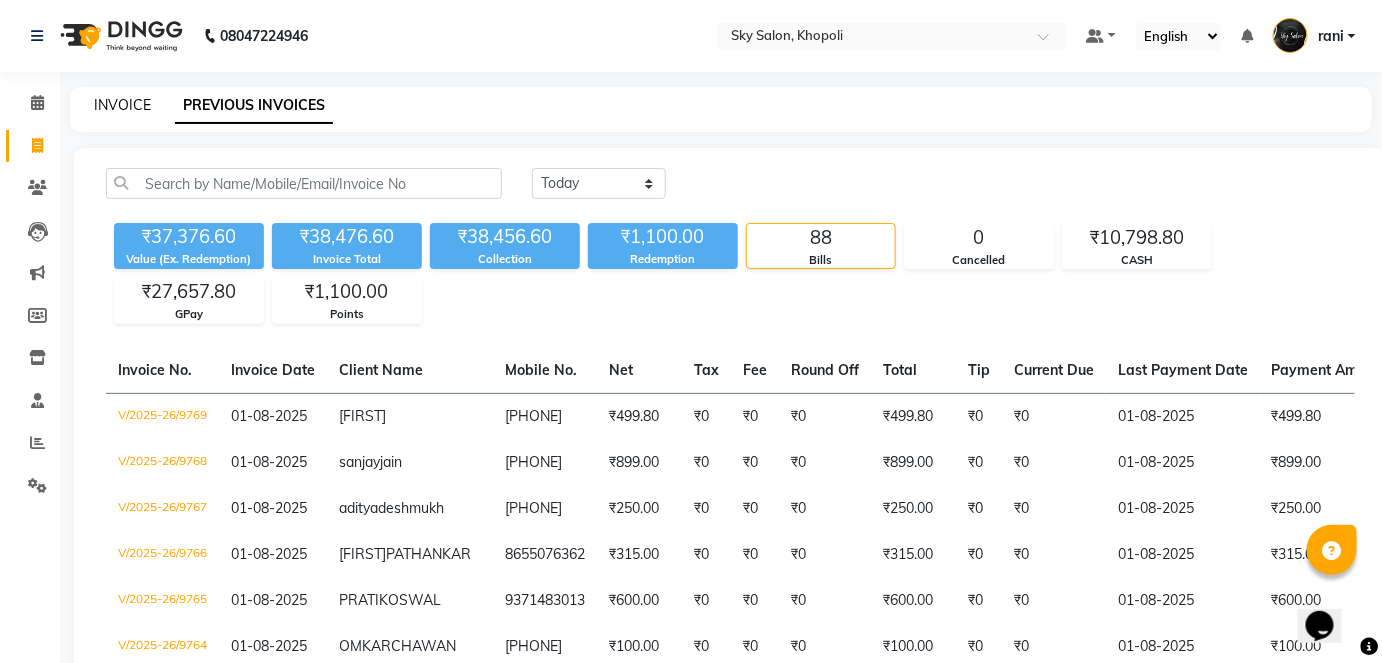click on "INVOICE" 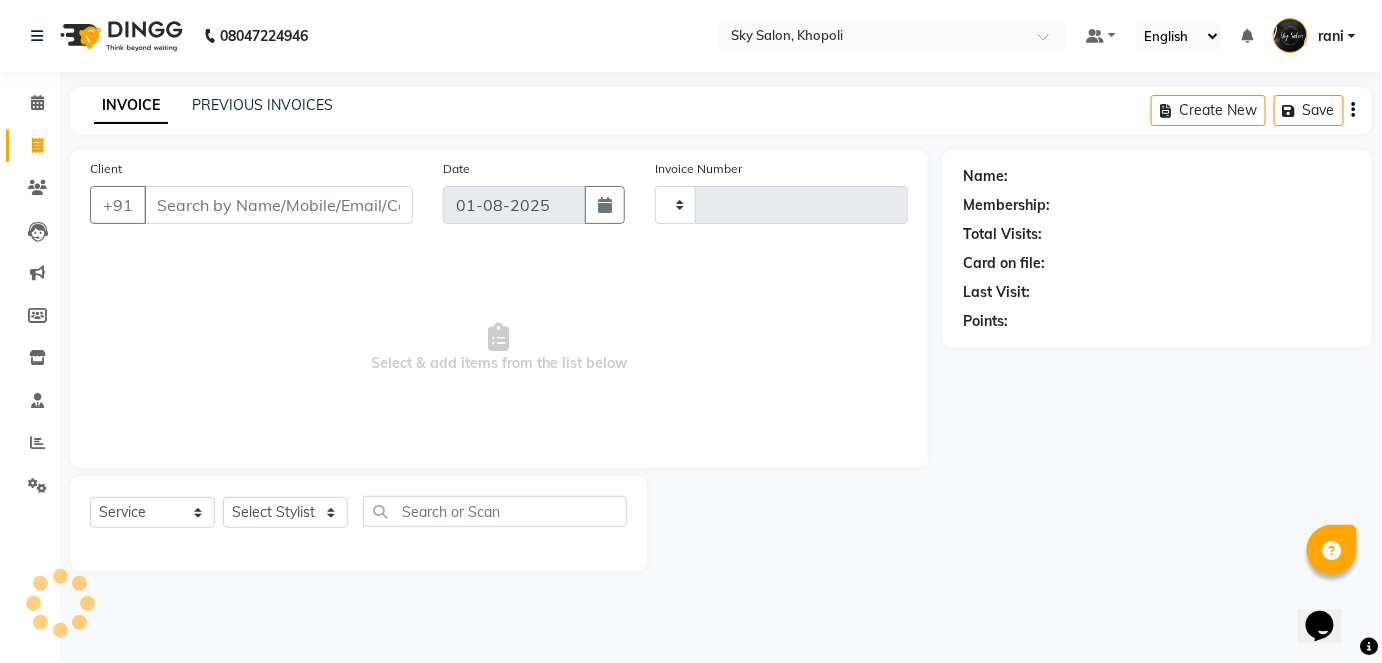 type on "9770" 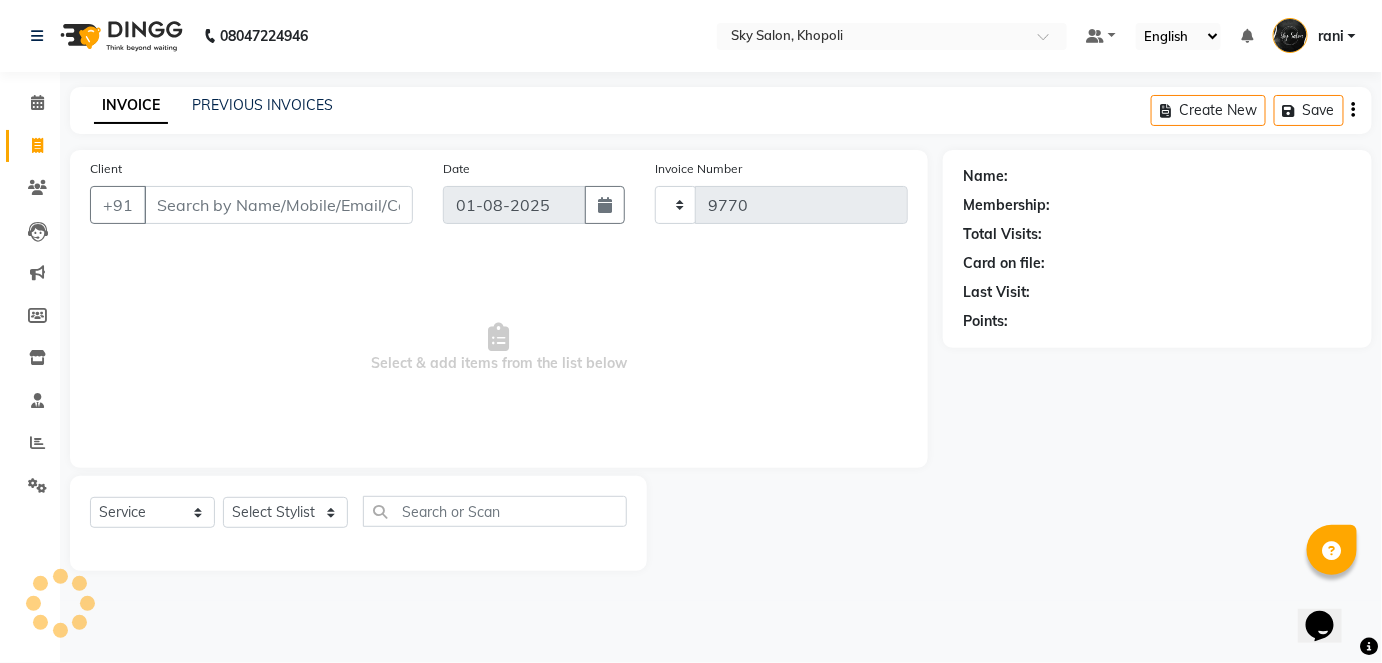select on "3537" 